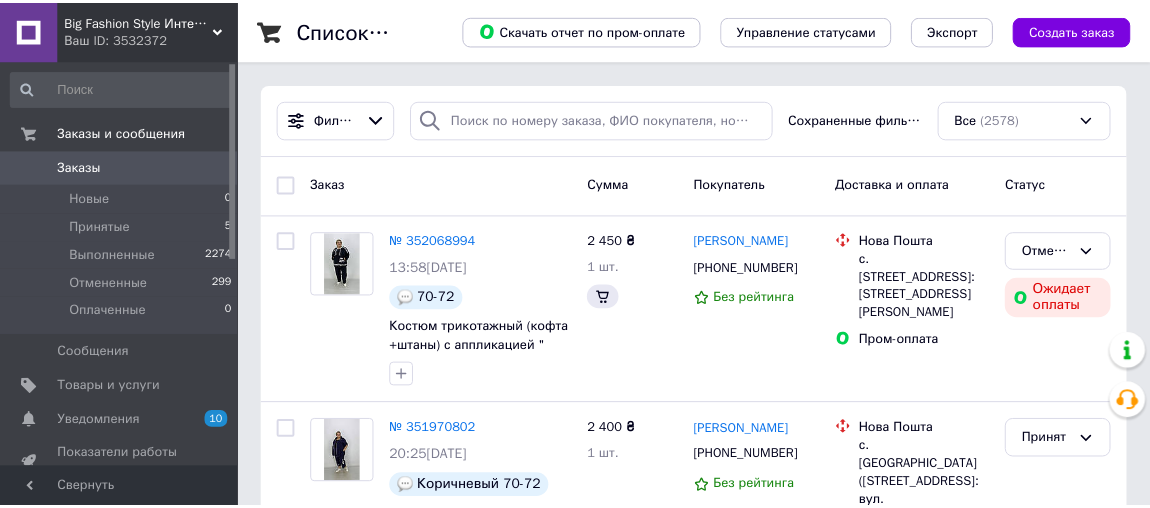 scroll, scrollTop: 0, scrollLeft: 0, axis: both 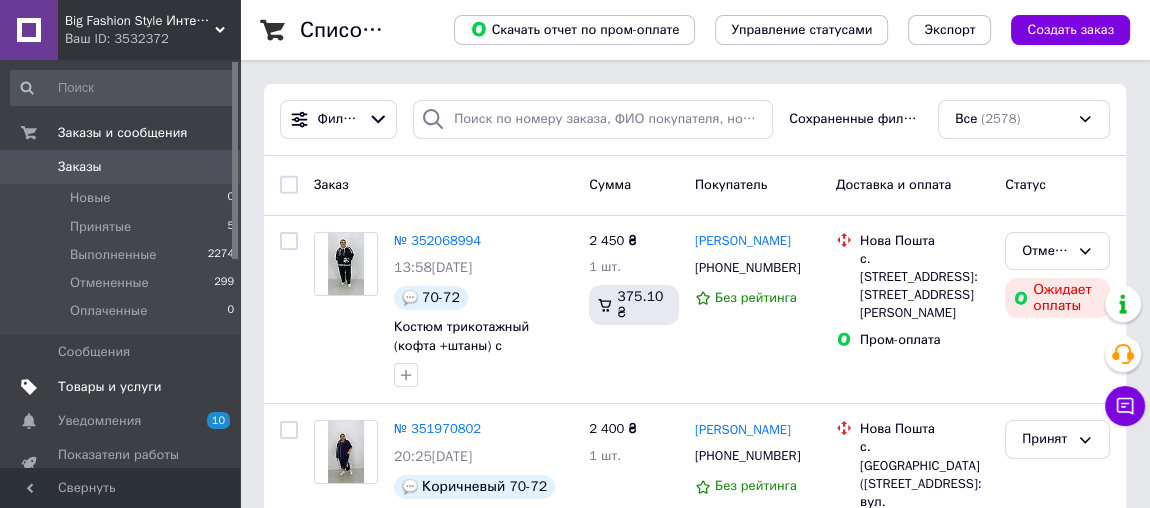 drag, startPoint x: 0, startPoint y: 0, endPoint x: 137, endPoint y: 388, distance: 411.47662 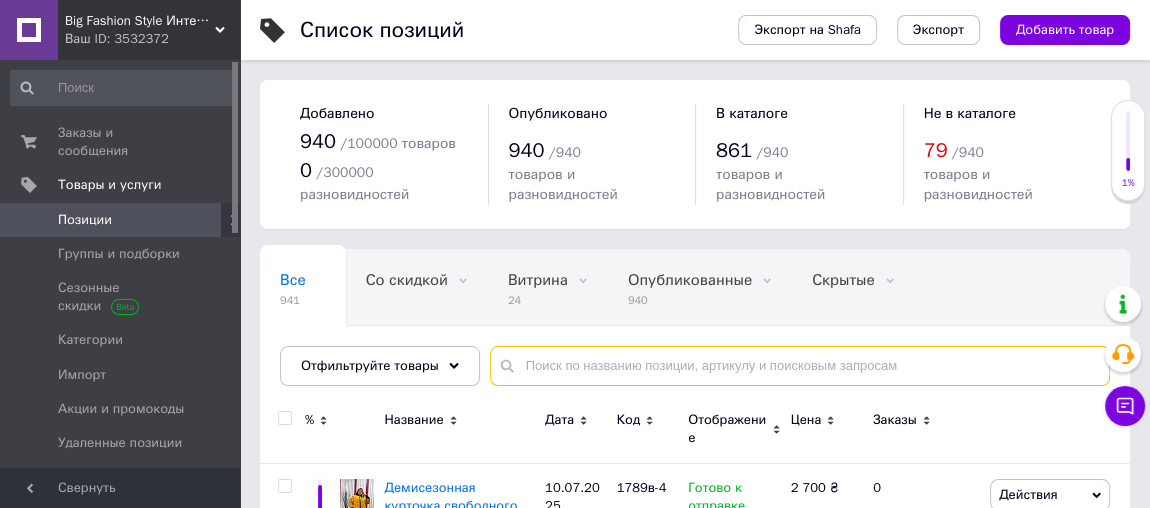 click at bounding box center [800, 366] 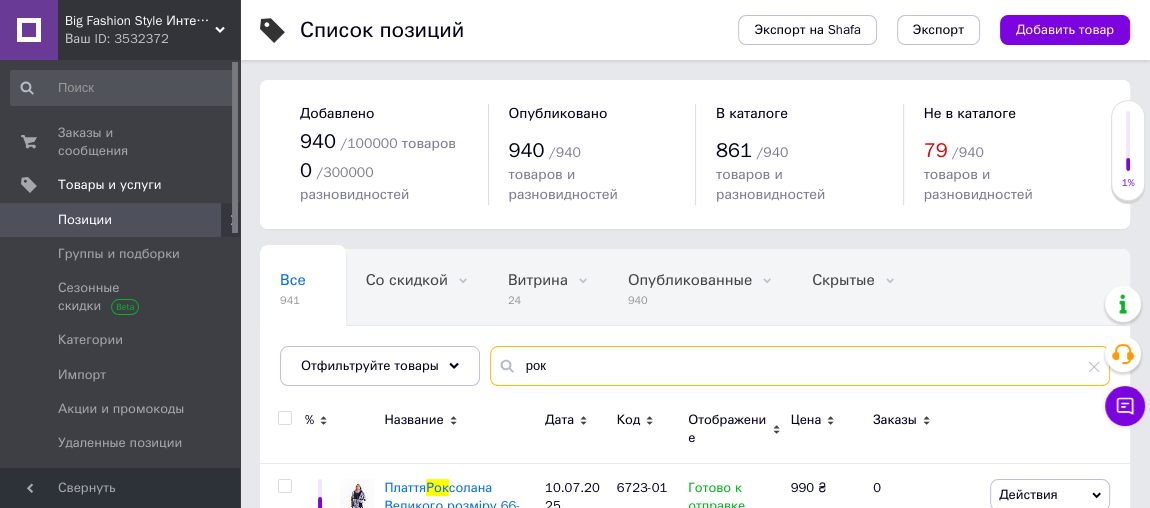 scroll, scrollTop: 181, scrollLeft: 0, axis: vertical 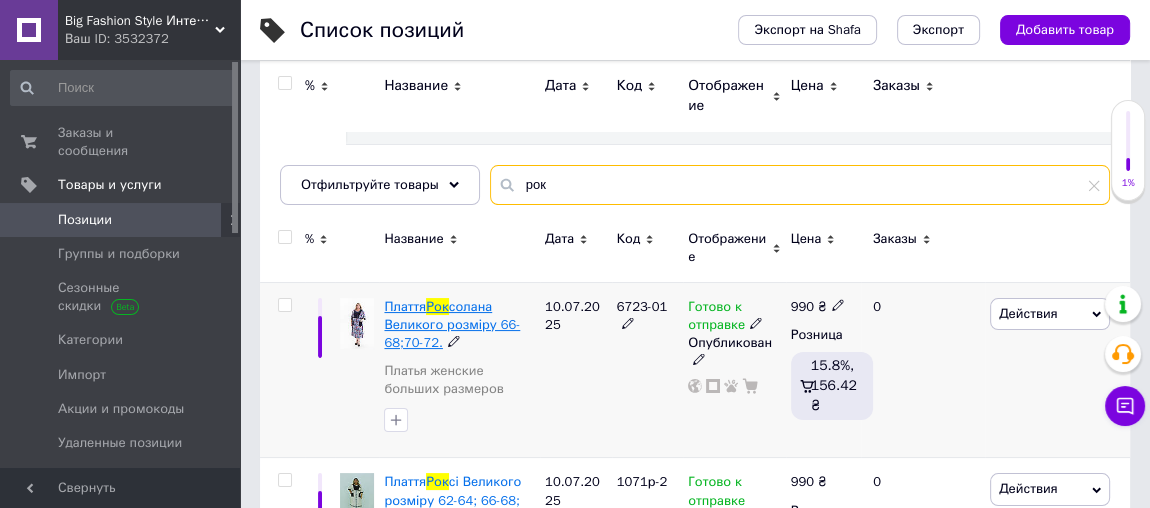 type on "рок" 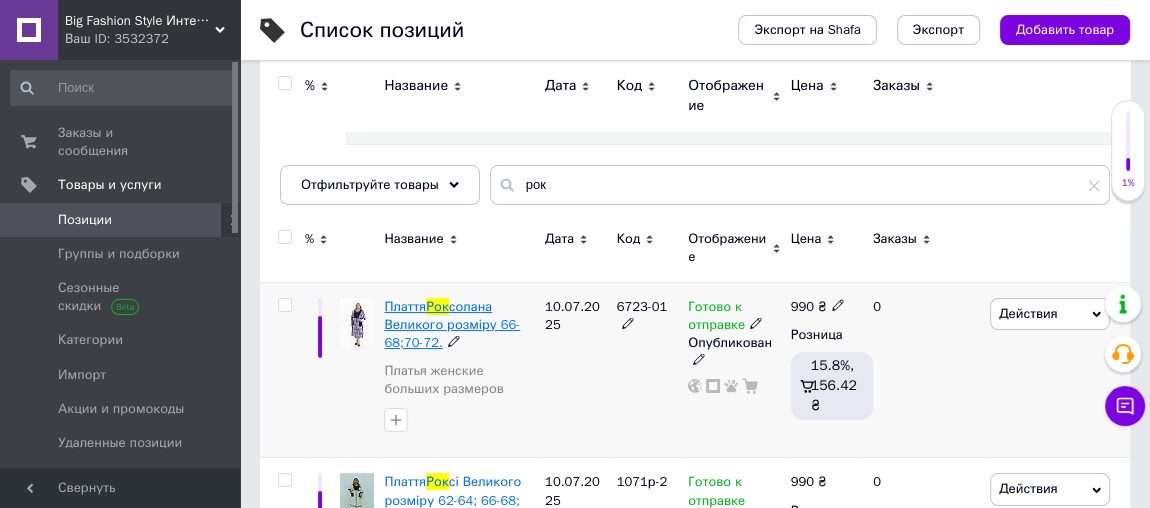 click on "солана Великого розміру  66-68;70-72." at bounding box center [452, 324] 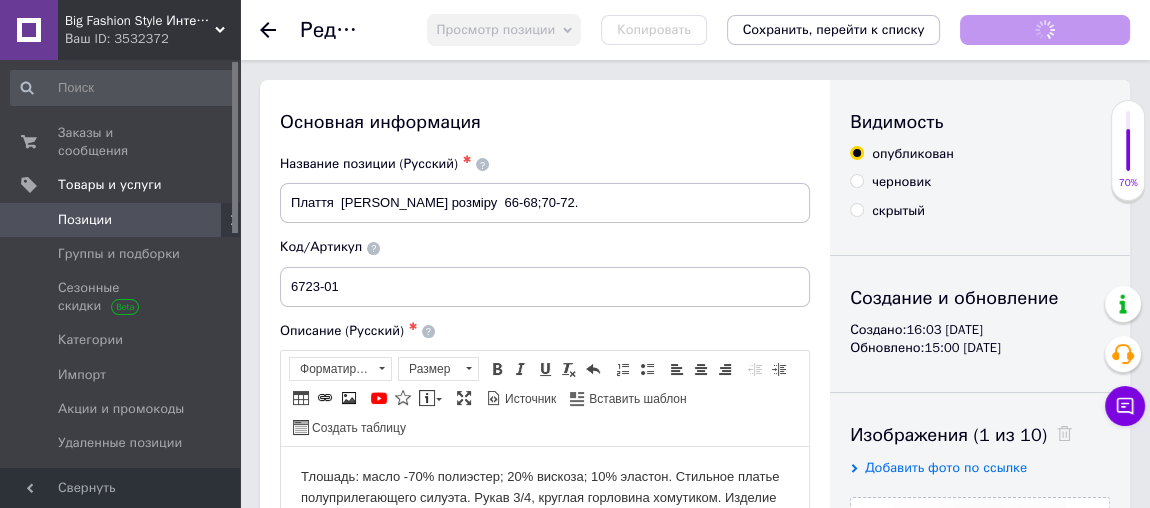 scroll, scrollTop: 0, scrollLeft: 0, axis: both 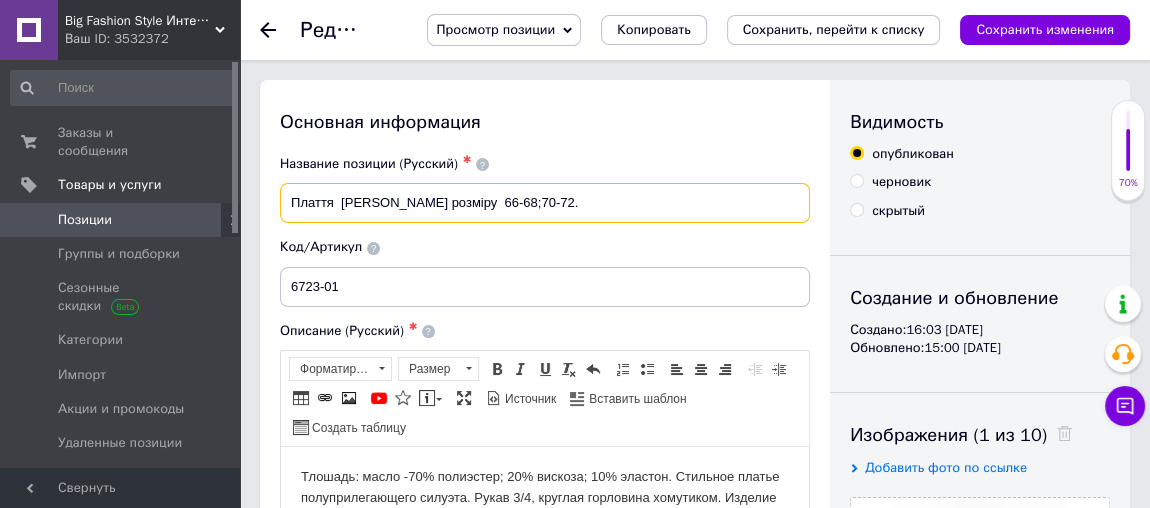 click on "Плаття  [PERSON_NAME] розміру  66-68;70-72." at bounding box center (545, 203) 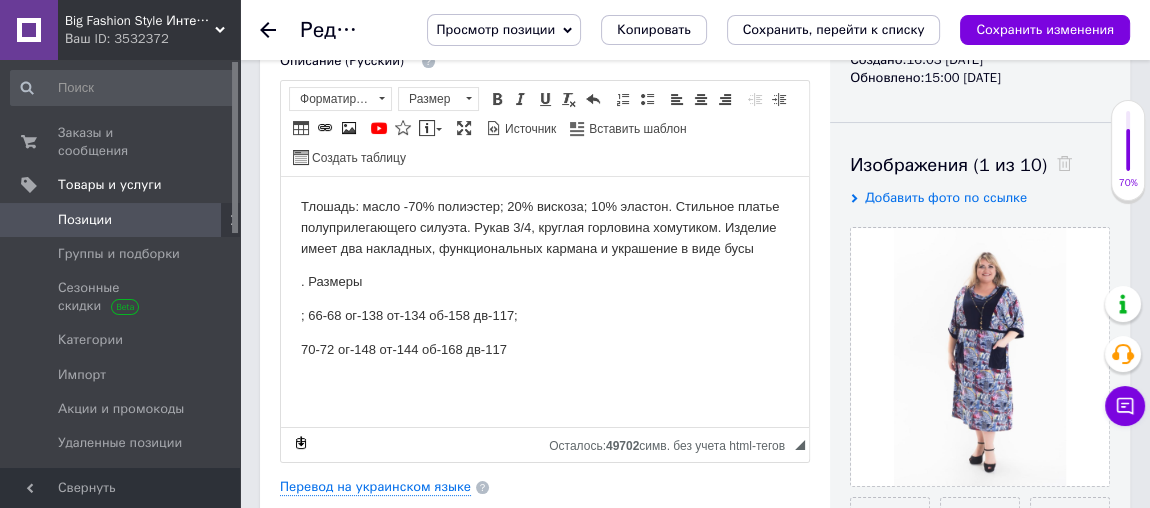 scroll, scrollTop: 272, scrollLeft: 0, axis: vertical 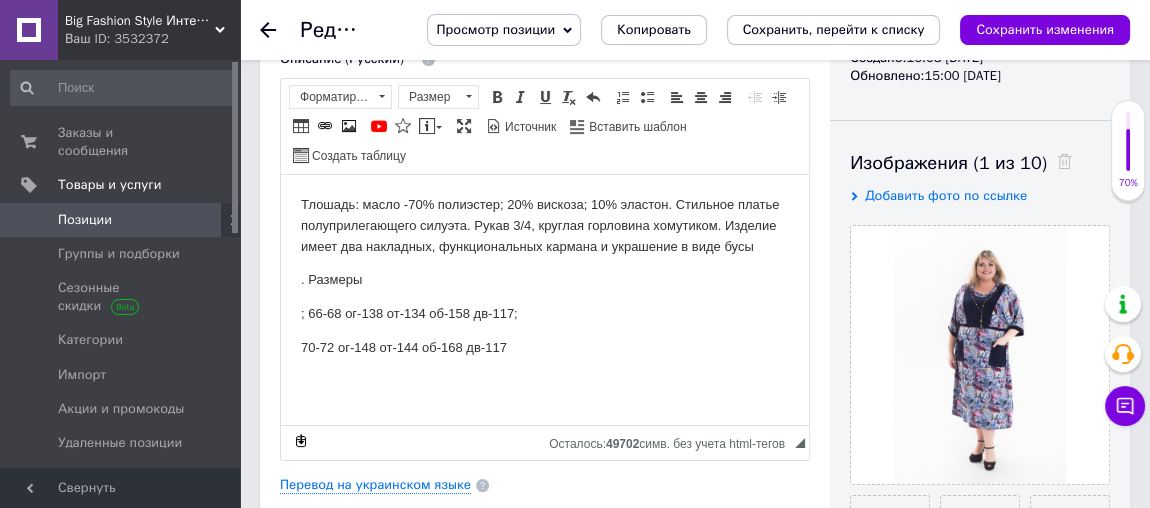 type on "Плаття  [PERSON_NAME] розміру  66-68" 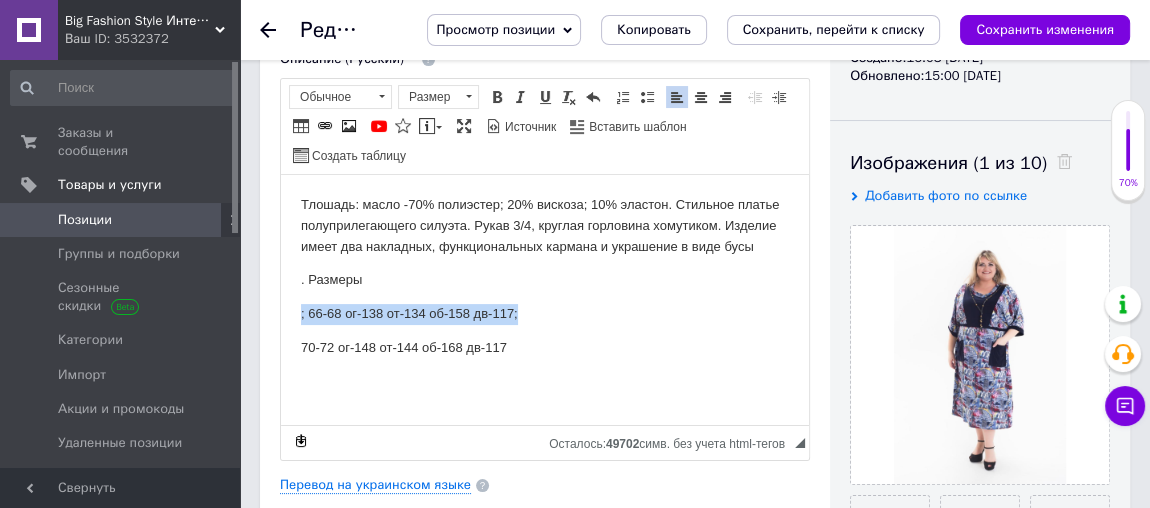 drag, startPoint x: 533, startPoint y: 314, endPoint x: 286, endPoint y: 312, distance: 247.0081 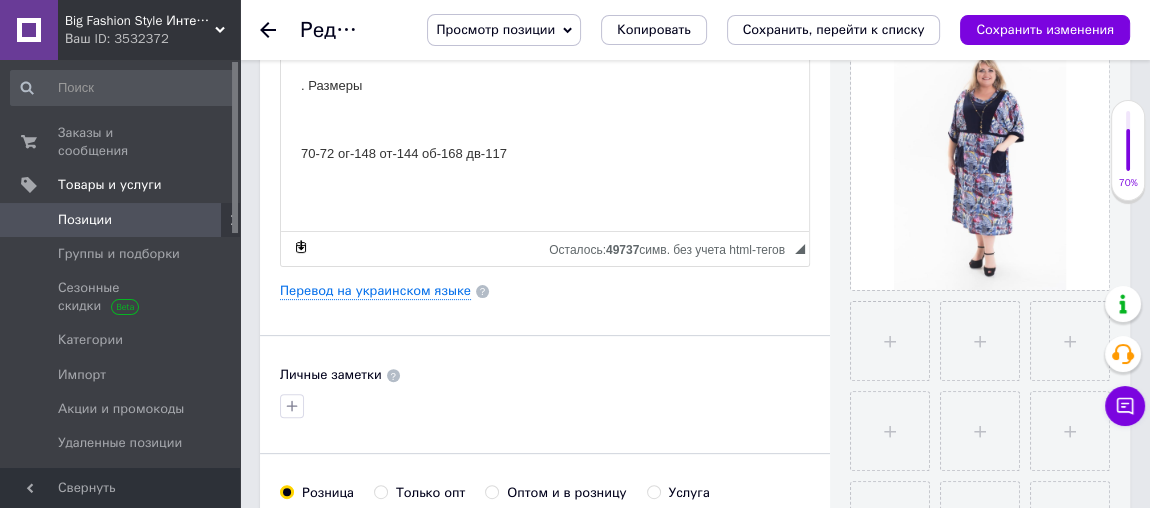 scroll, scrollTop: 454, scrollLeft: 0, axis: vertical 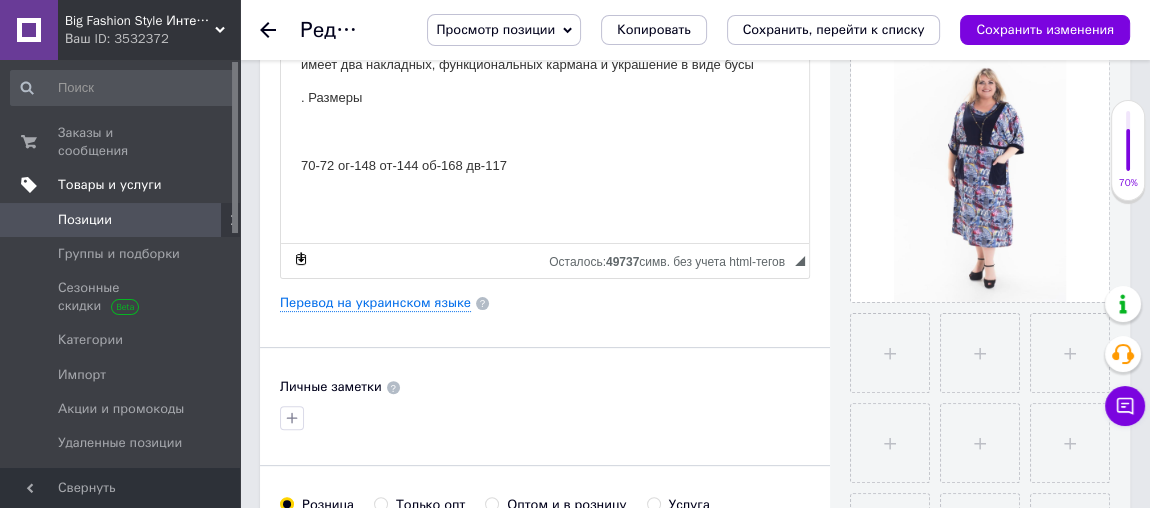 click on "Товары и услуги" at bounding box center [110, 185] 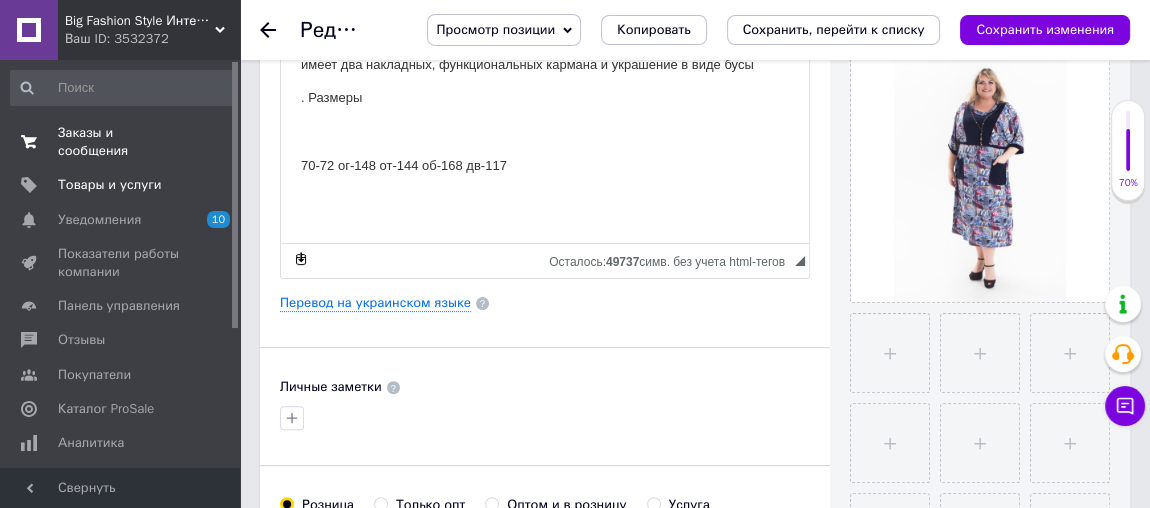 click on "Заказы и сообщения" at bounding box center [121, 142] 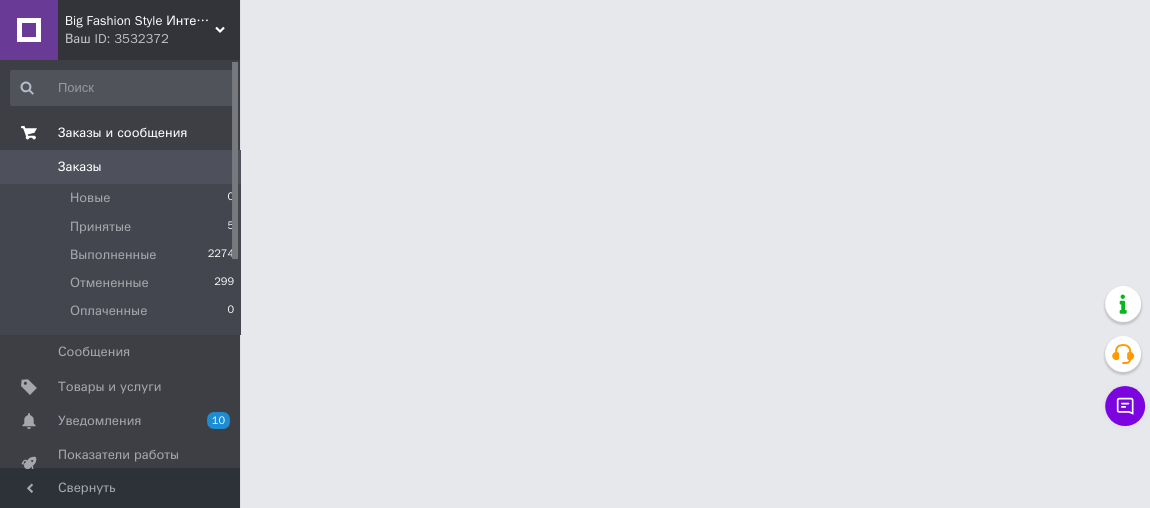 scroll, scrollTop: 0, scrollLeft: 0, axis: both 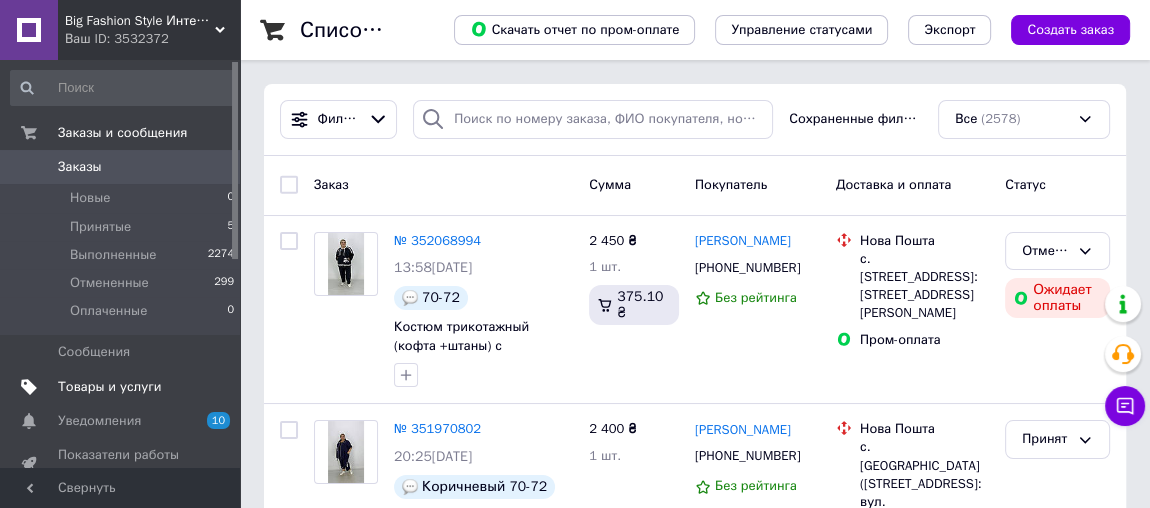 click on "Товары и услуги" at bounding box center [110, 387] 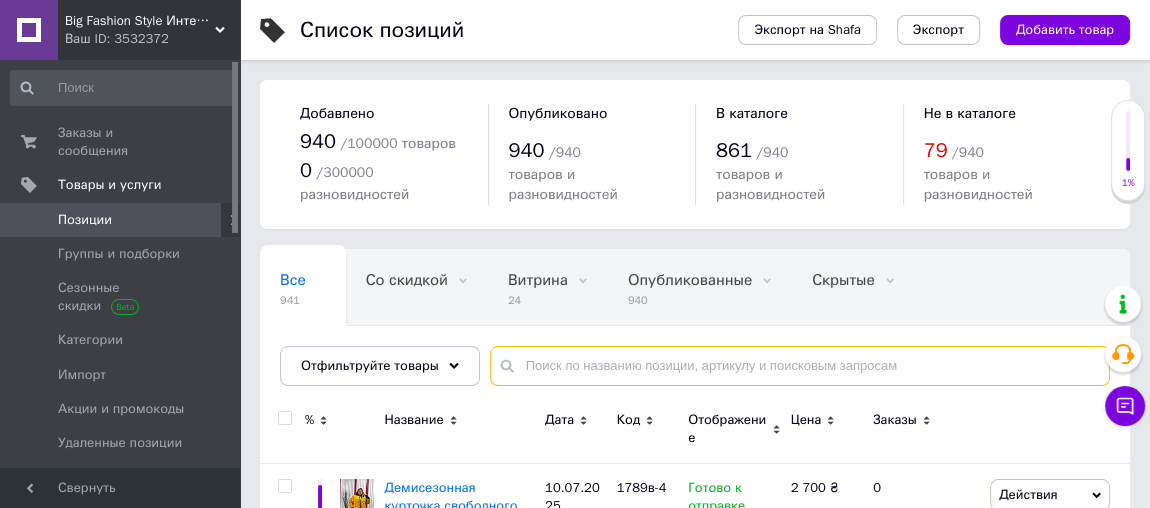 click at bounding box center (800, 366) 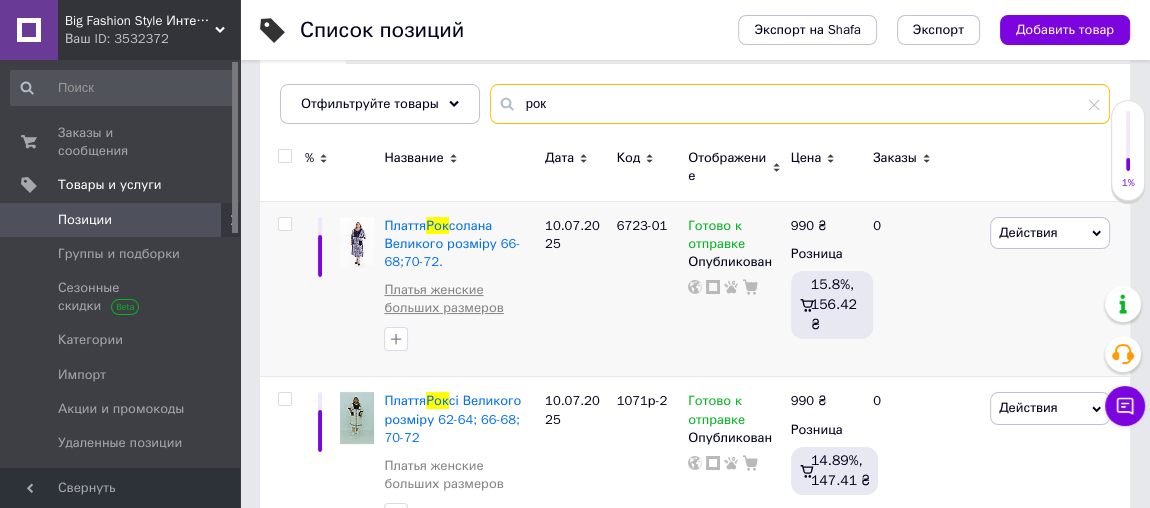 scroll, scrollTop: 272, scrollLeft: 0, axis: vertical 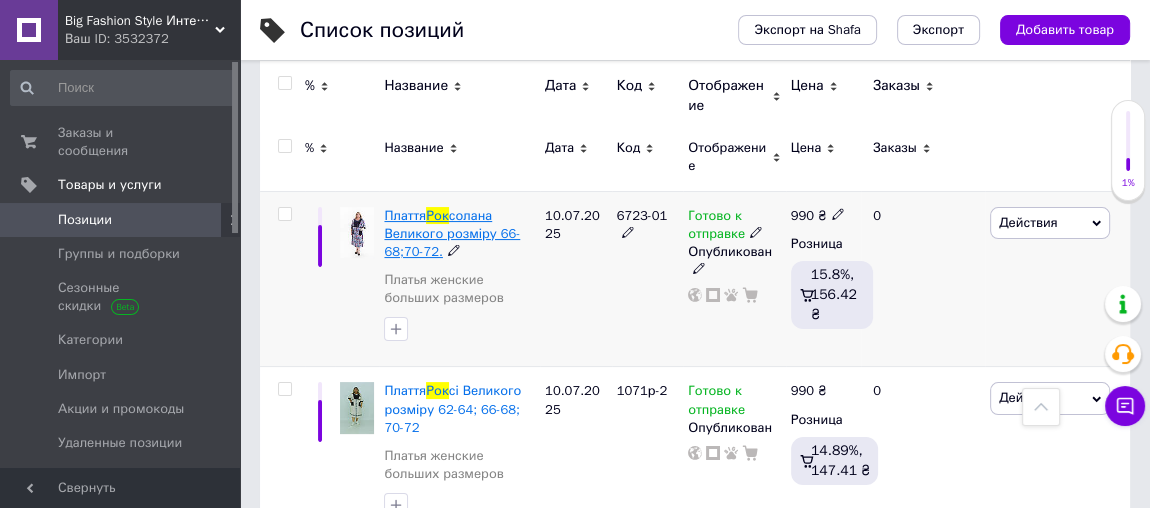 type on "рок" 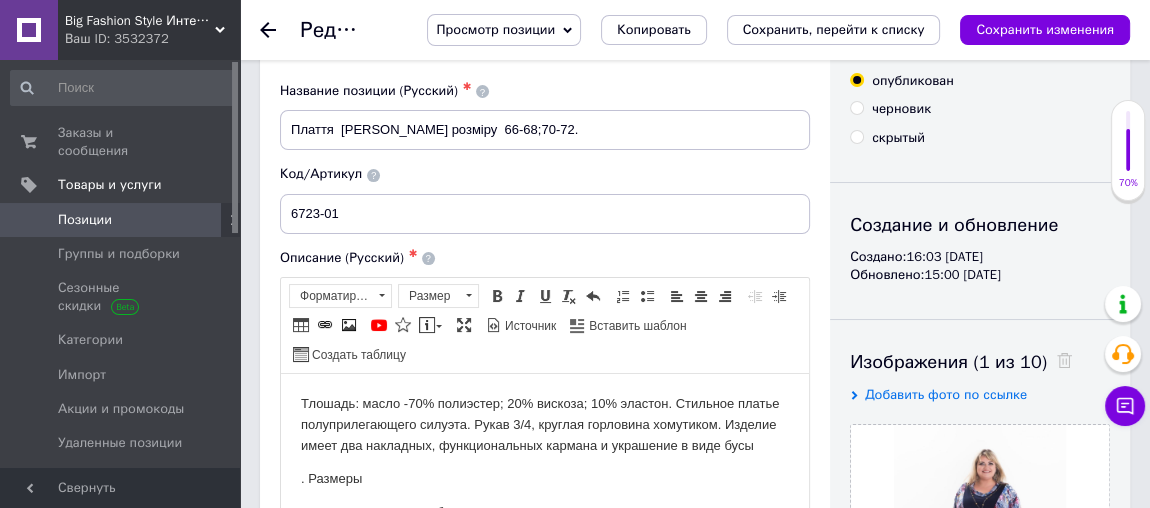 scroll, scrollTop: 181, scrollLeft: 0, axis: vertical 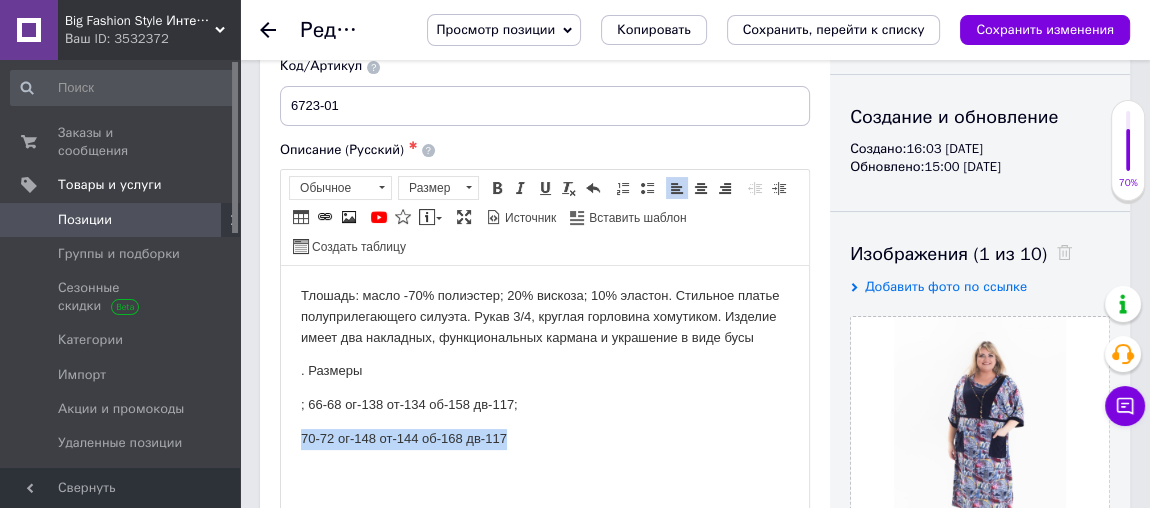 drag, startPoint x: 483, startPoint y: 432, endPoint x: 288, endPoint y: 435, distance: 195.02307 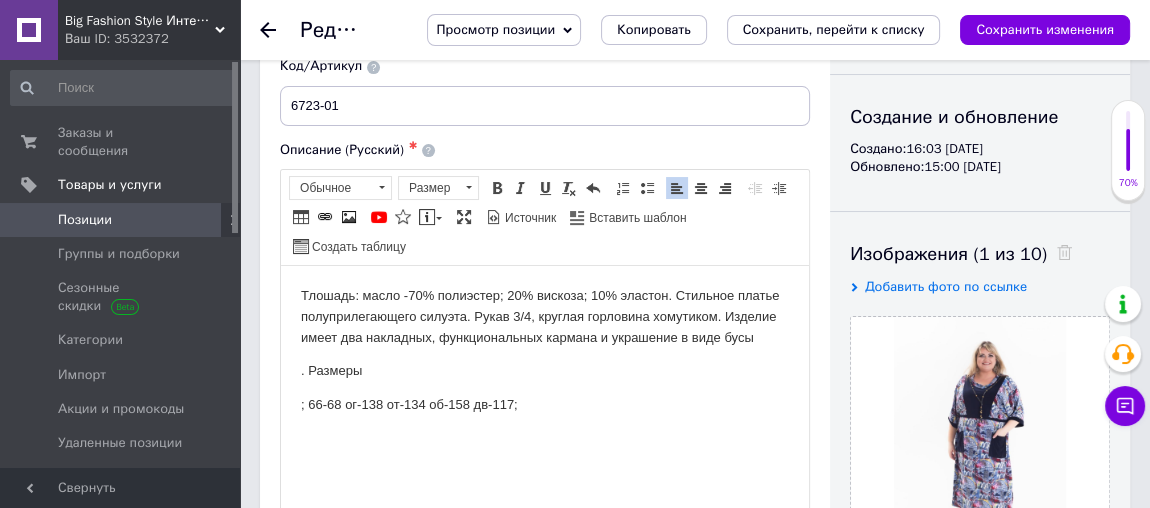 click on "; 66-68 ог-138 от-134 об-158 дв-117;" at bounding box center [545, 404] 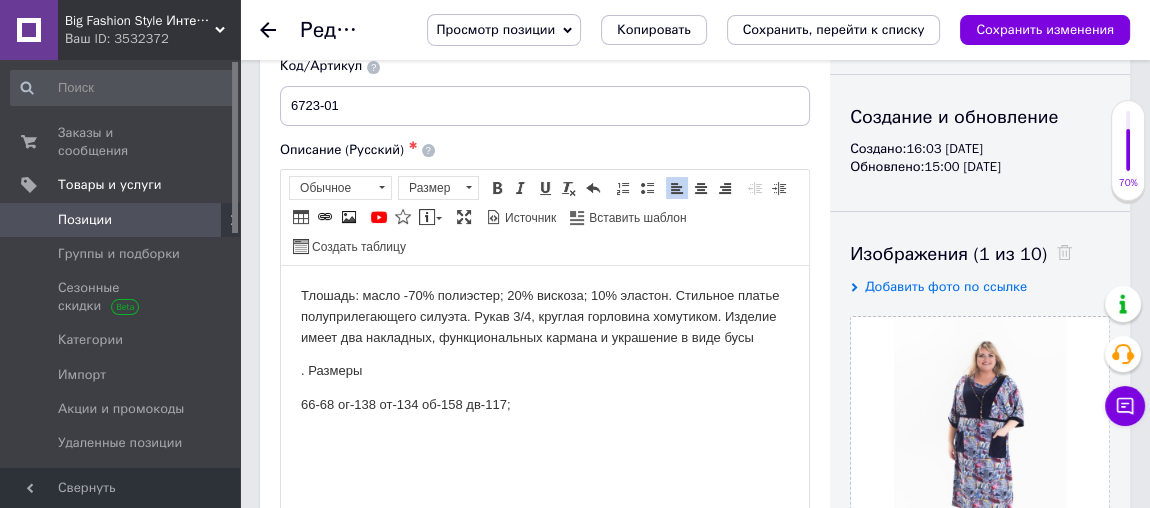 click on "66-68 ог-138 от-134 об-158 дв-117;" at bounding box center [545, 404] 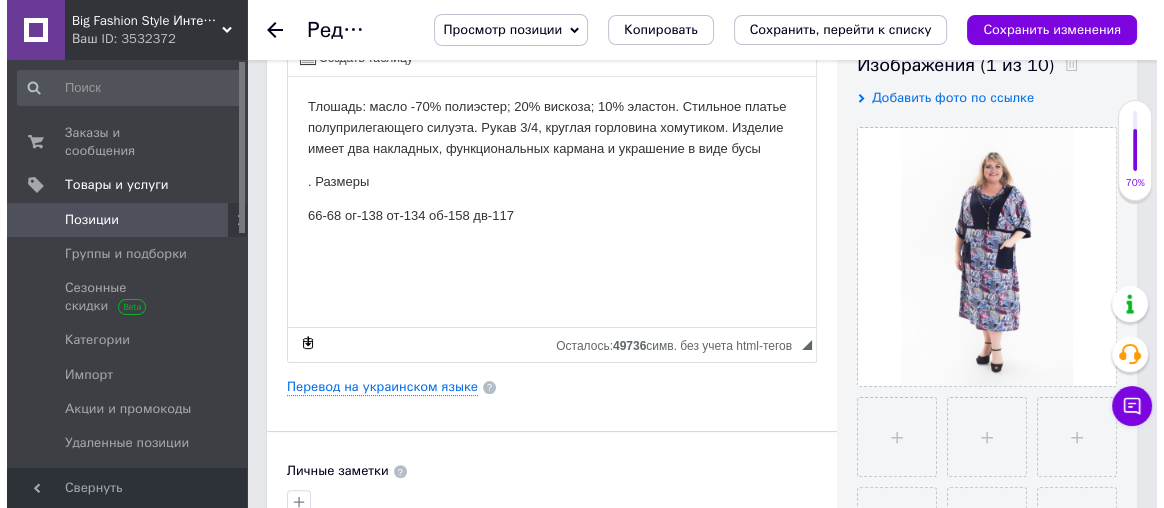 scroll, scrollTop: 454, scrollLeft: 0, axis: vertical 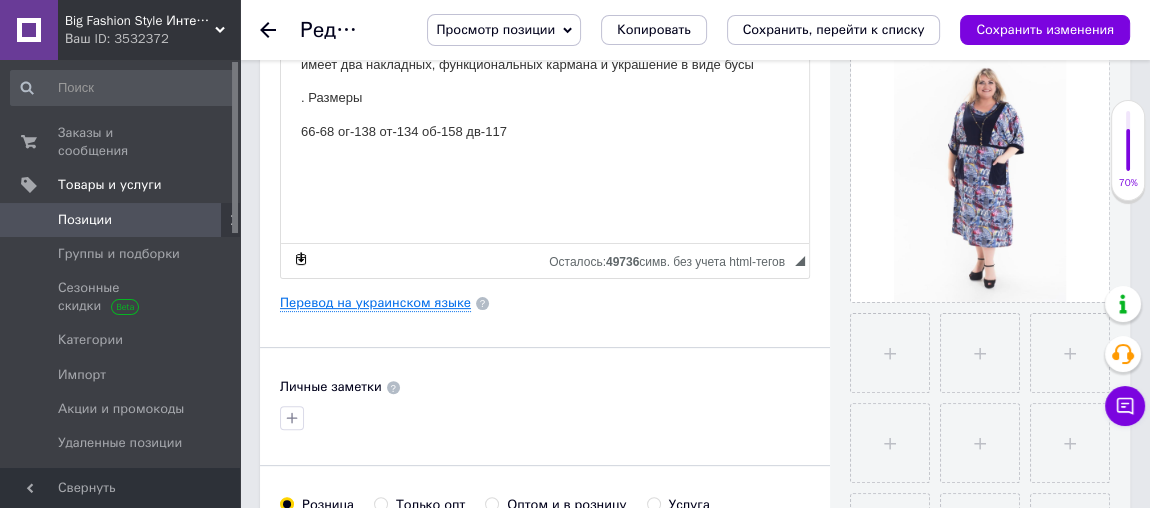 click on "Перевод на украинском языке" at bounding box center [375, 303] 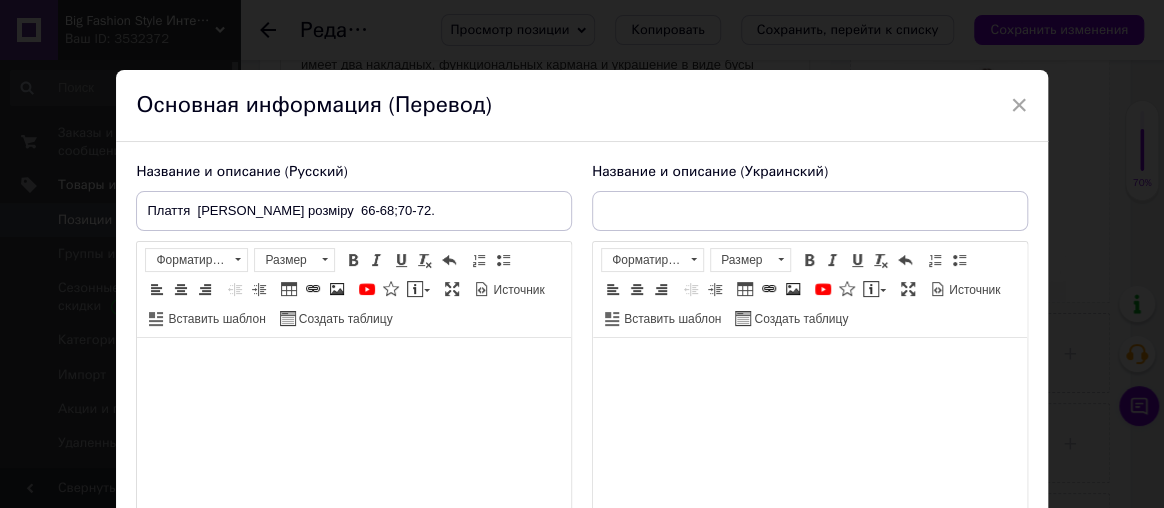 type on "Сукня Роксолана" 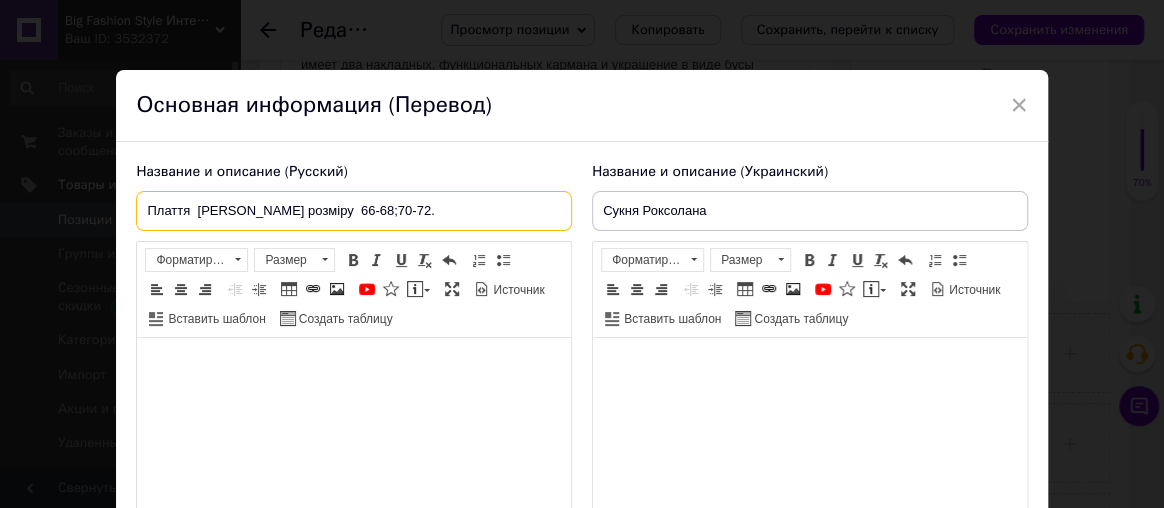 drag, startPoint x: 455, startPoint y: 210, endPoint x: 410, endPoint y: 204, distance: 45.39824 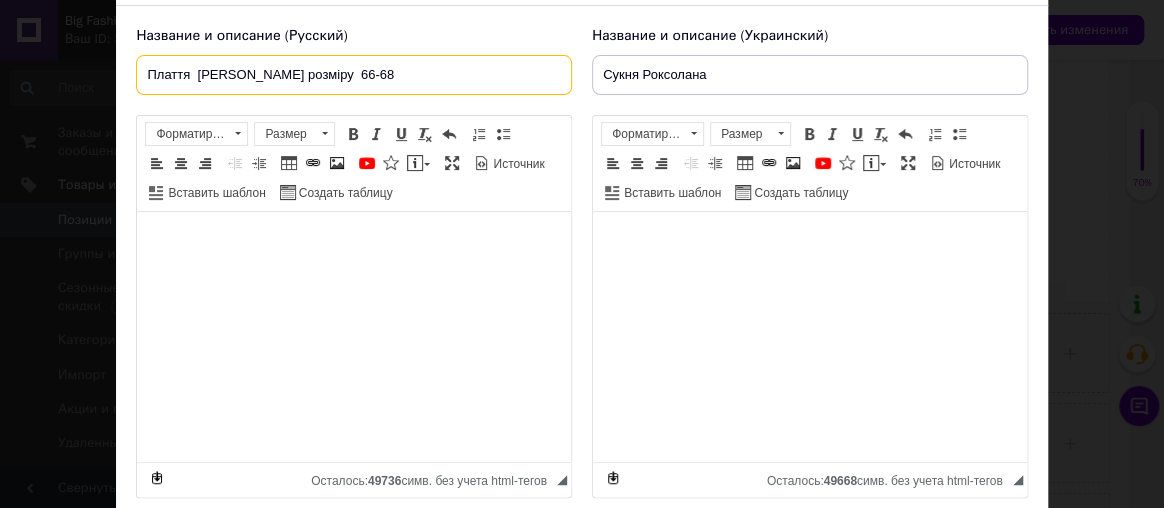 scroll, scrollTop: 181, scrollLeft: 0, axis: vertical 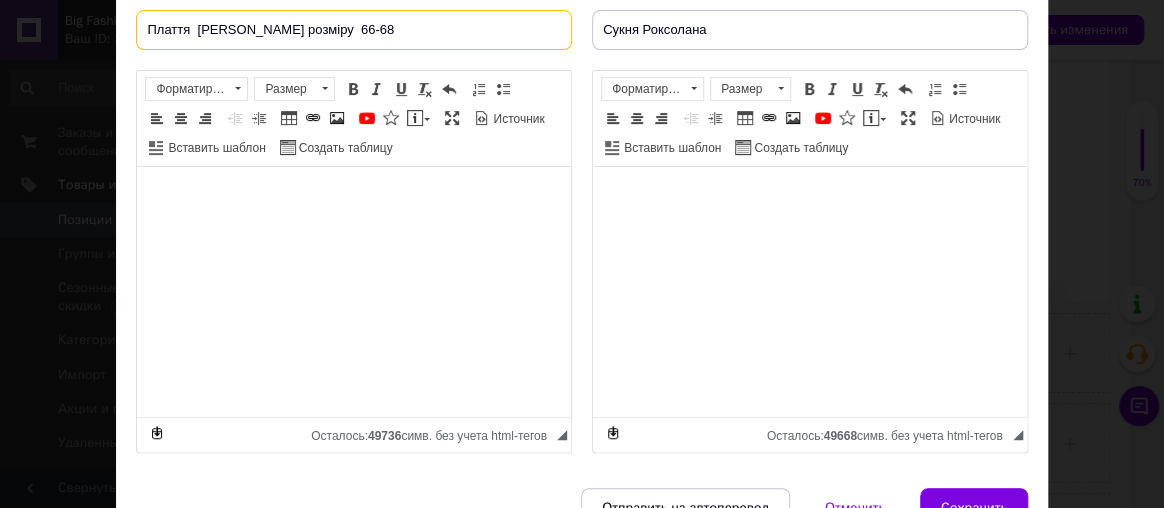 type on "Плаття  [PERSON_NAME] розміру  66-68" 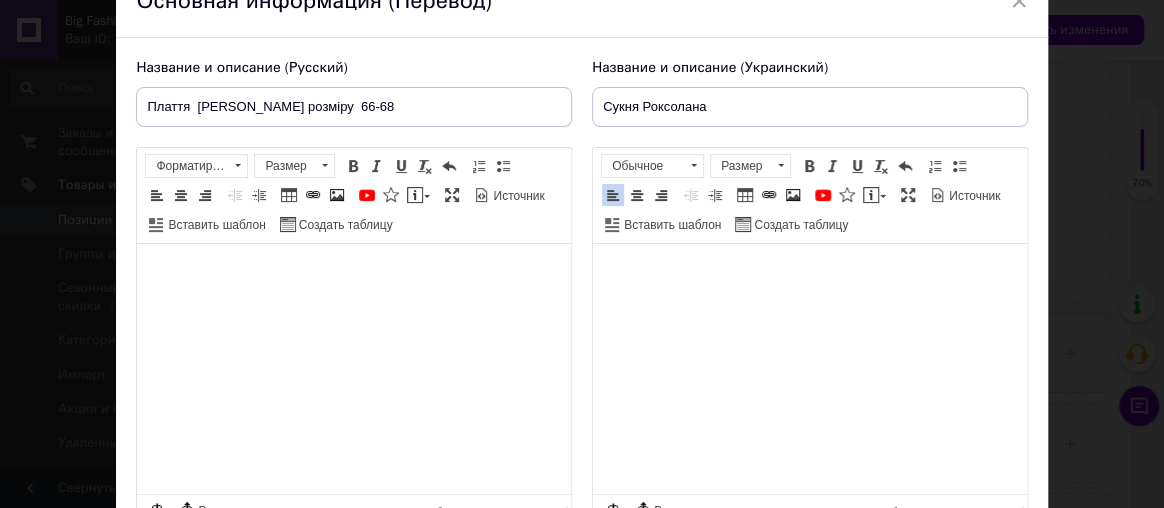 scroll, scrollTop: 0, scrollLeft: 0, axis: both 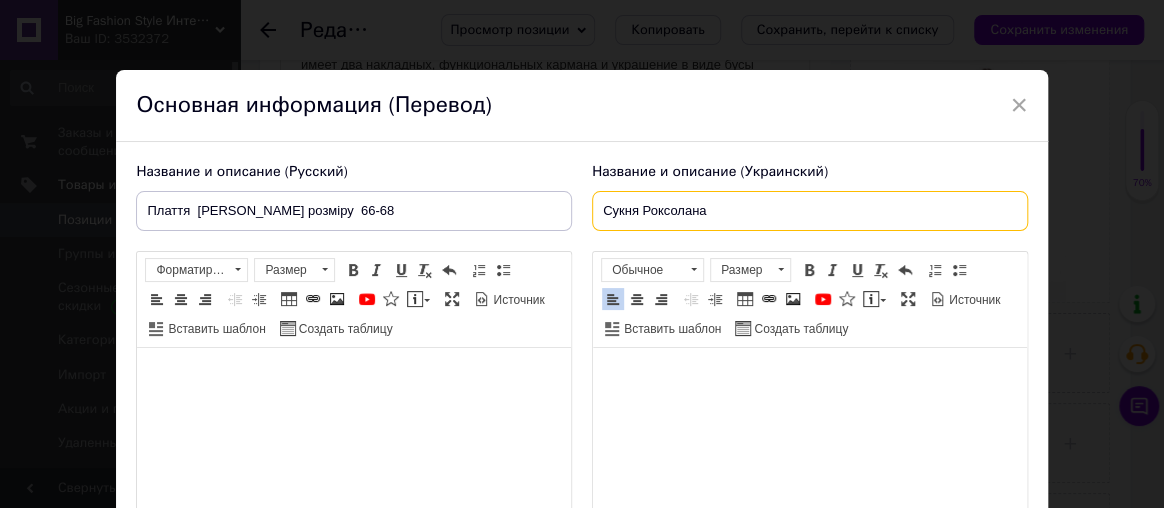 click on "Сукня Роксолана" at bounding box center [810, 211] 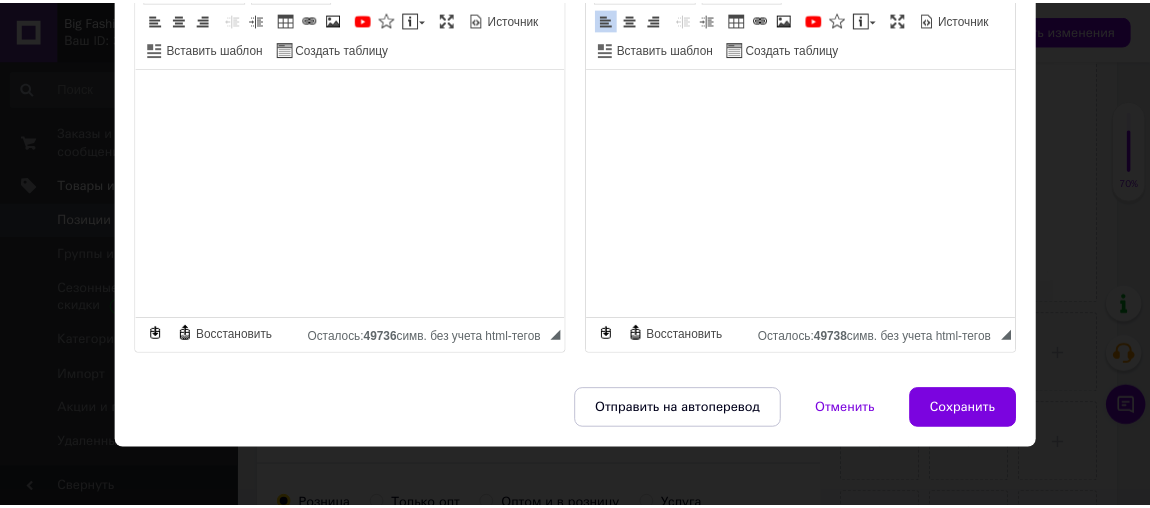 scroll, scrollTop: 287, scrollLeft: 0, axis: vertical 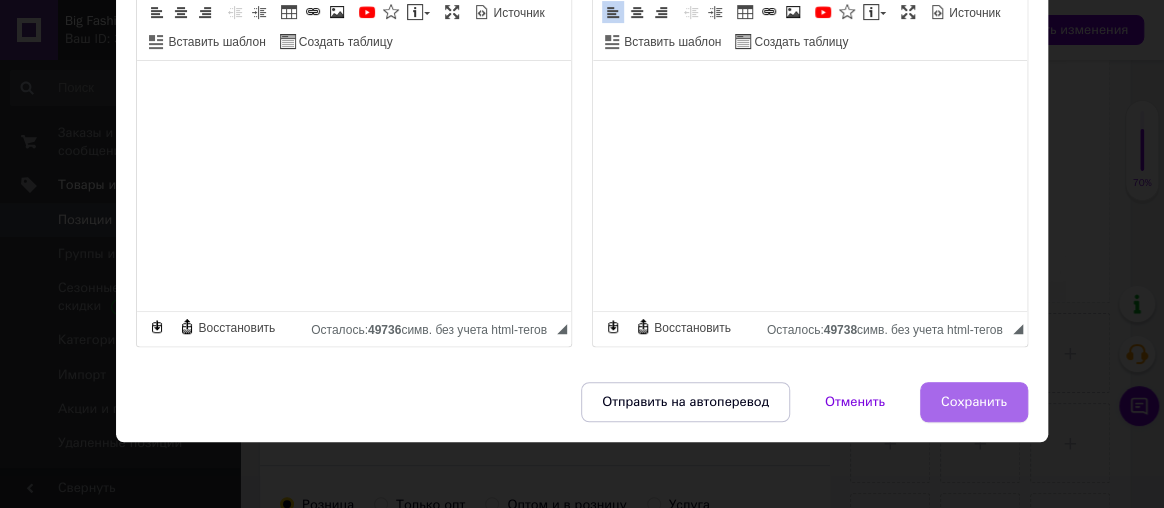 type on "Сукня Роксолана 66-68" 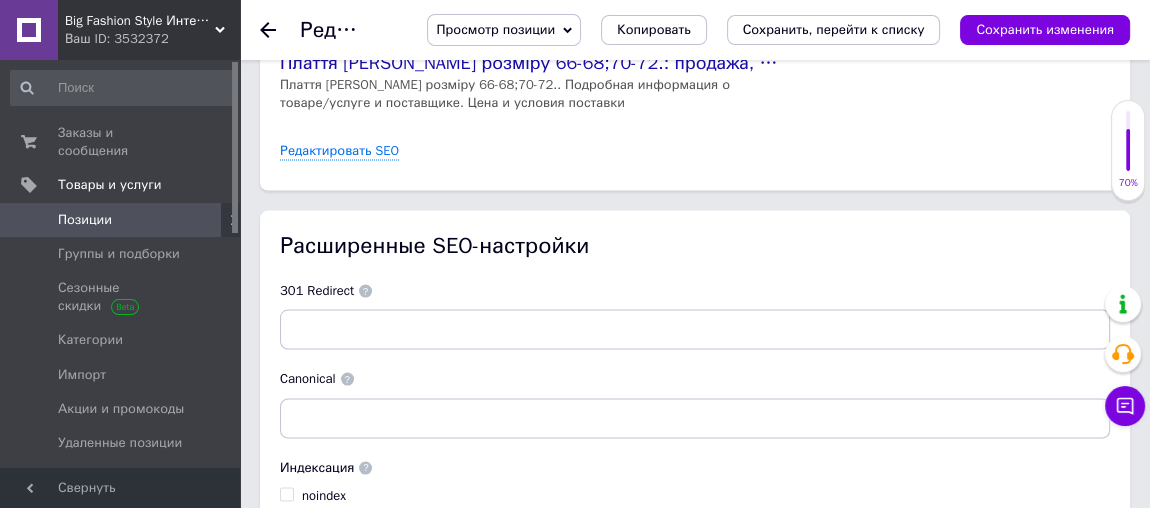 scroll, scrollTop: 3431, scrollLeft: 0, axis: vertical 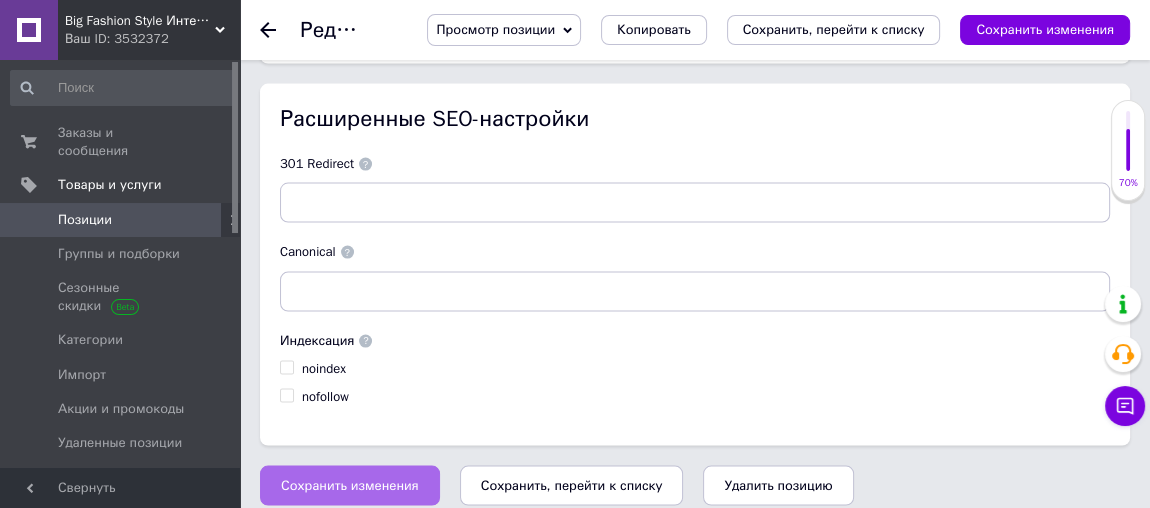 click on "Сохранить изменения" at bounding box center [350, 486] 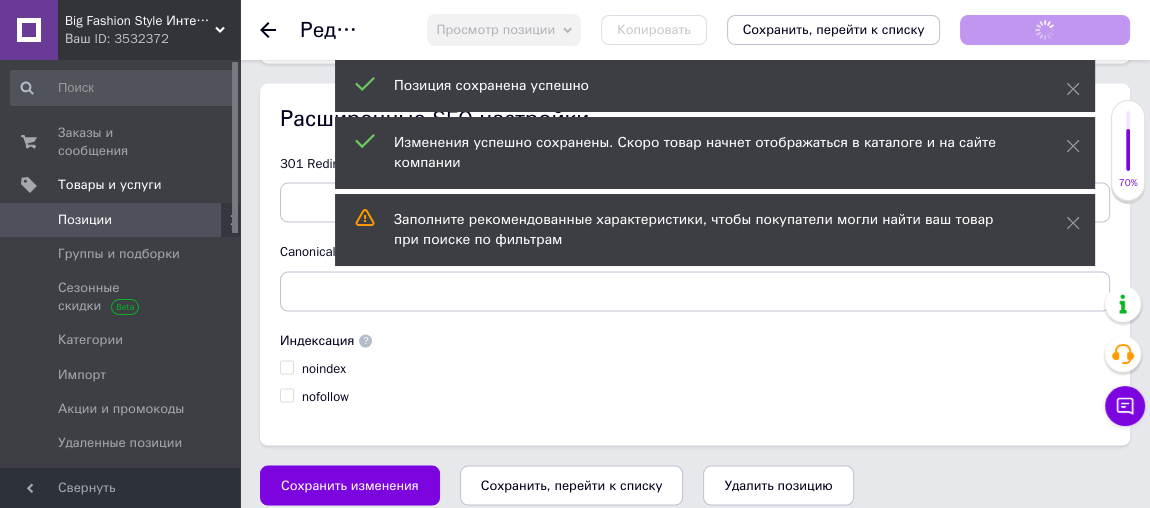 click on "Сохранить, перейти к списку" at bounding box center (572, 485) 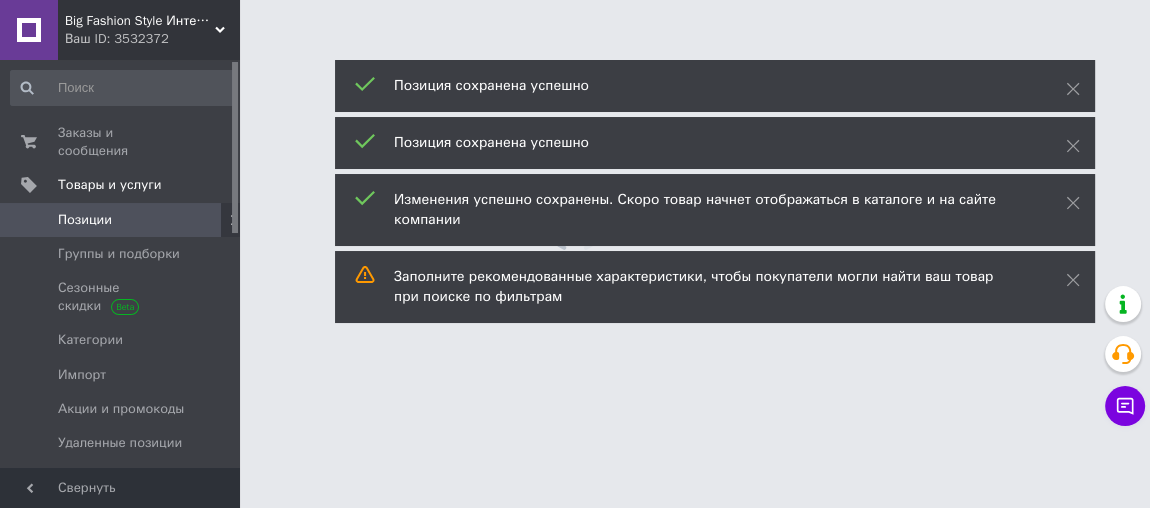 scroll, scrollTop: 0, scrollLeft: 0, axis: both 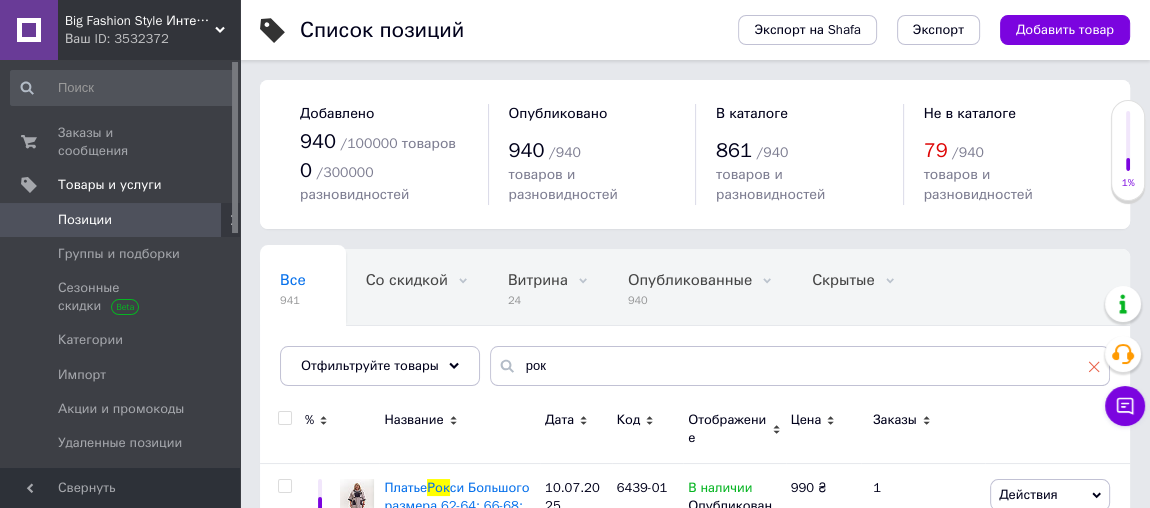 click 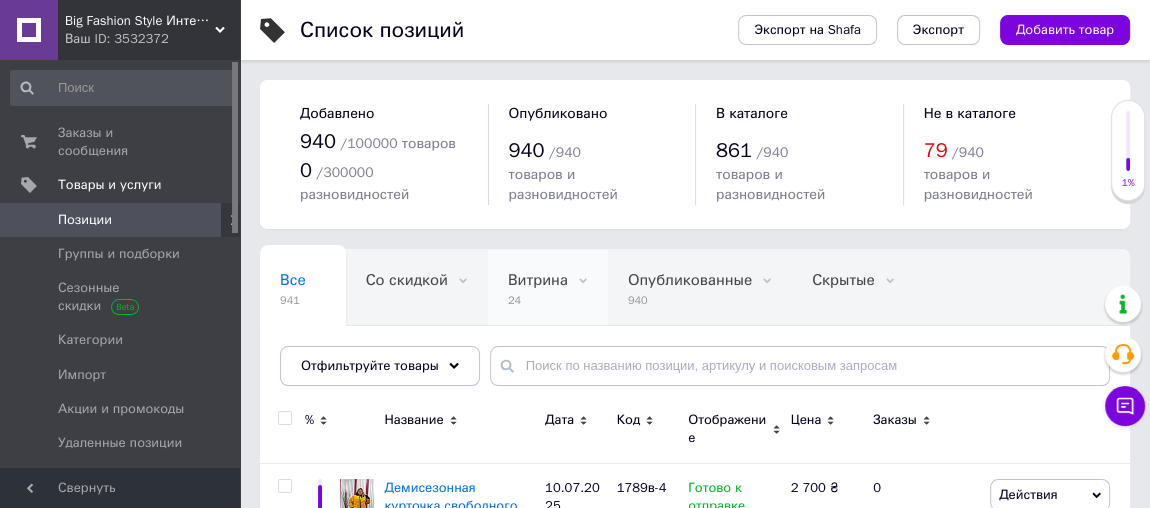 scroll, scrollTop: 72, scrollLeft: 0, axis: vertical 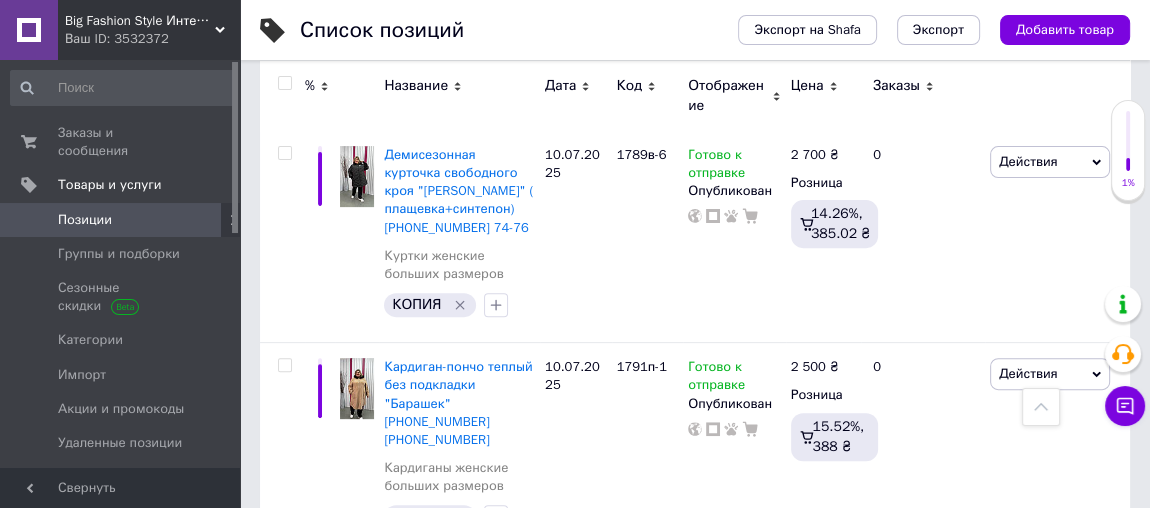 click on "Позиции" at bounding box center (121, 220) 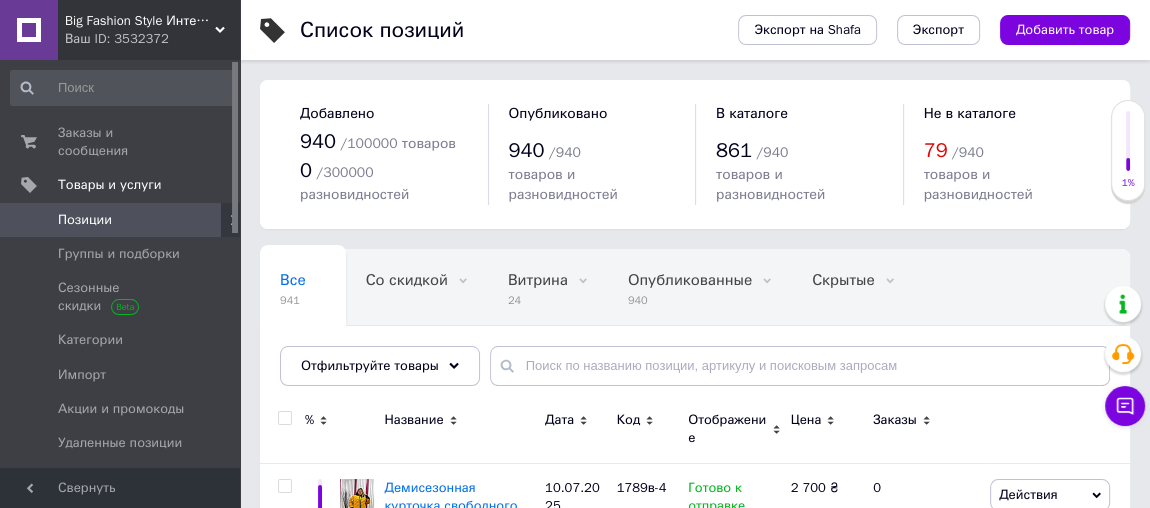 scroll, scrollTop: 76, scrollLeft: 0, axis: vertical 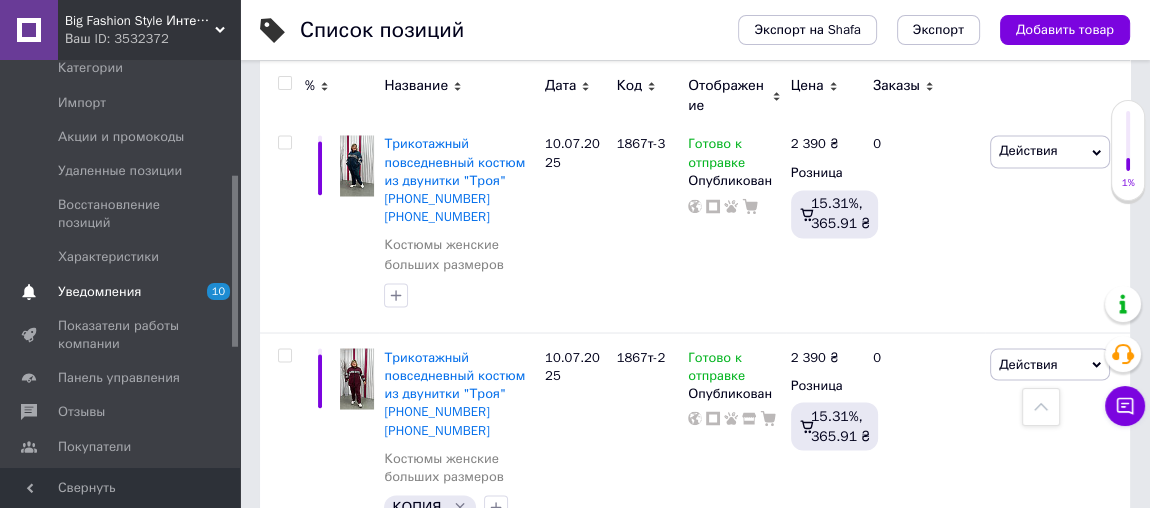 click on "Уведомления" at bounding box center [99, 292] 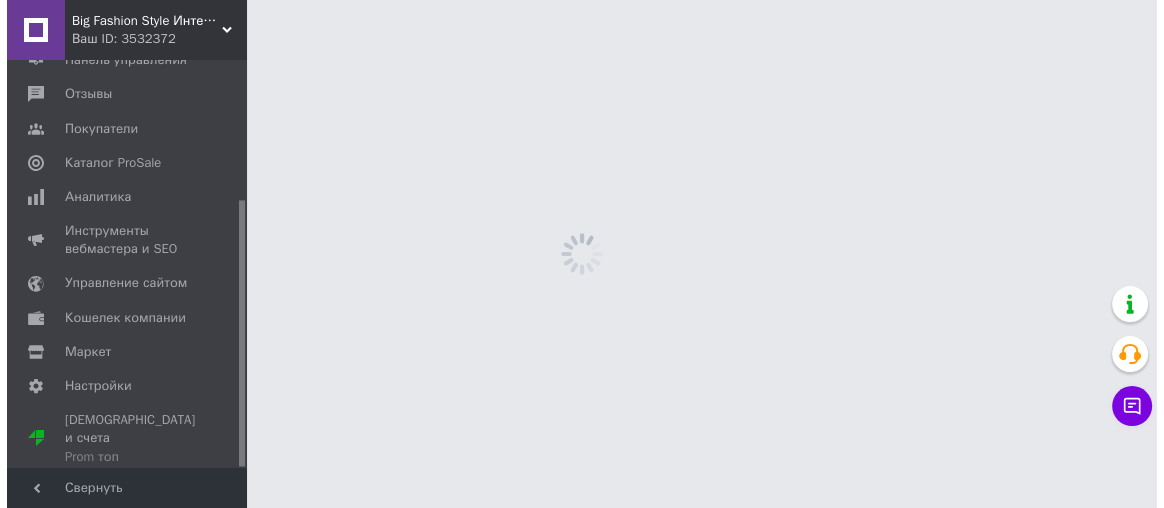 scroll, scrollTop: 0, scrollLeft: 0, axis: both 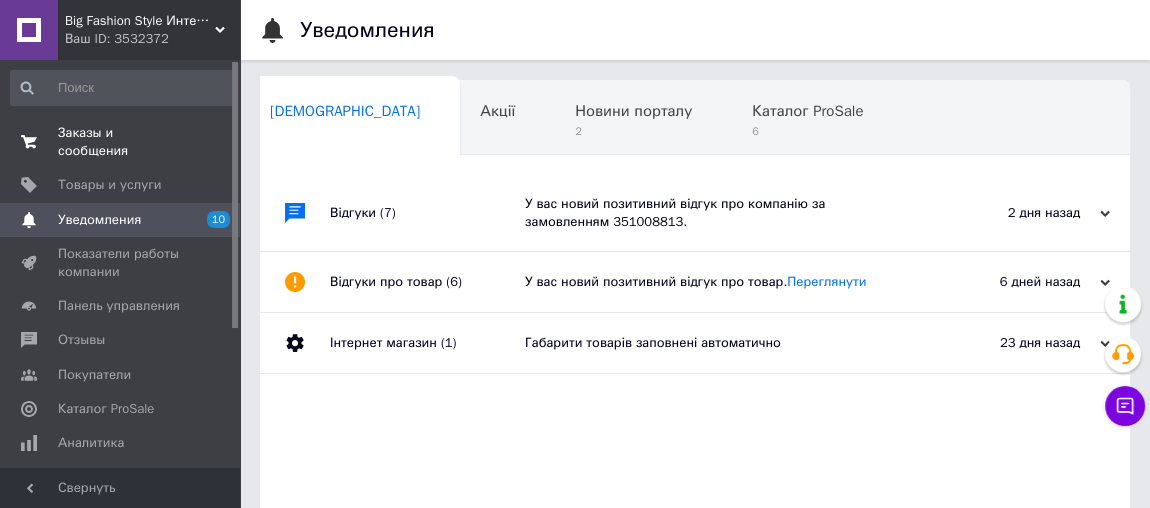 click on "Заказы и сообщения" at bounding box center [121, 142] 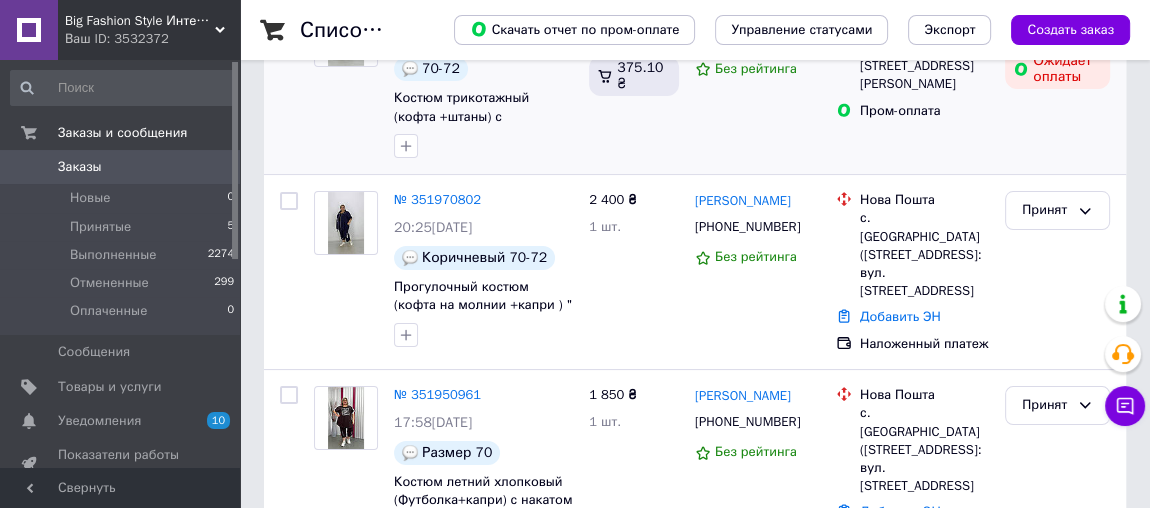 scroll, scrollTop: 272, scrollLeft: 0, axis: vertical 